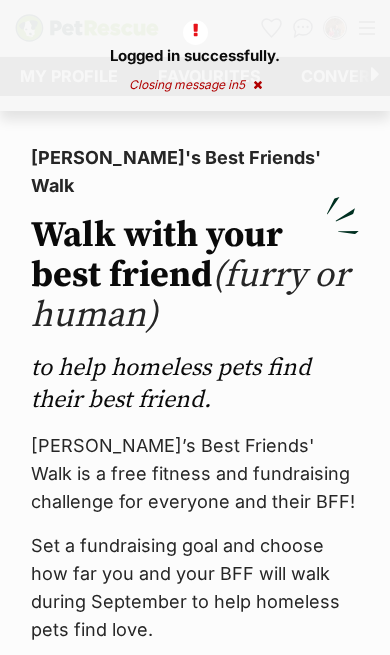 scroll, scrollTop: 0, scrollLeft: 0, axis: both 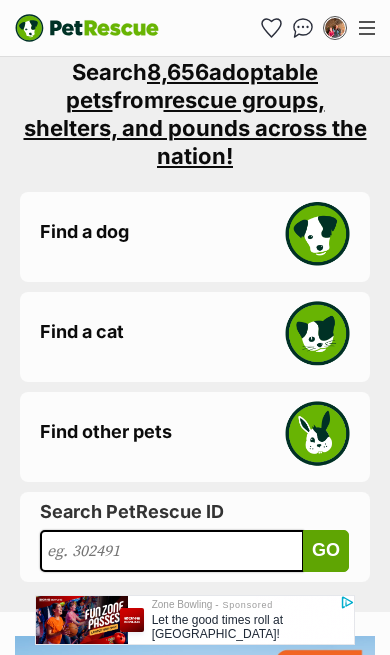 click on "Find a dog" at bounding box center [195, 237] 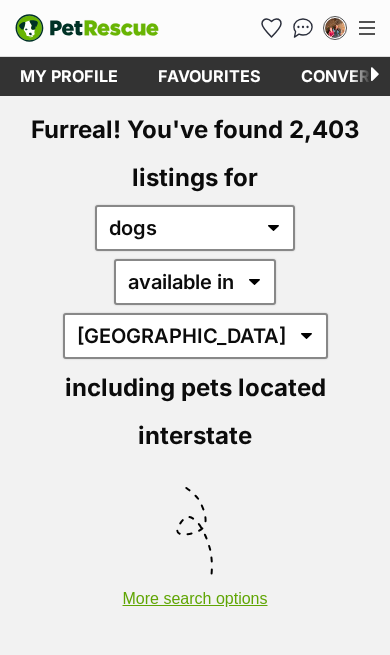 scroll, scrollTop: 0, scrollLeft: 0, axis: both 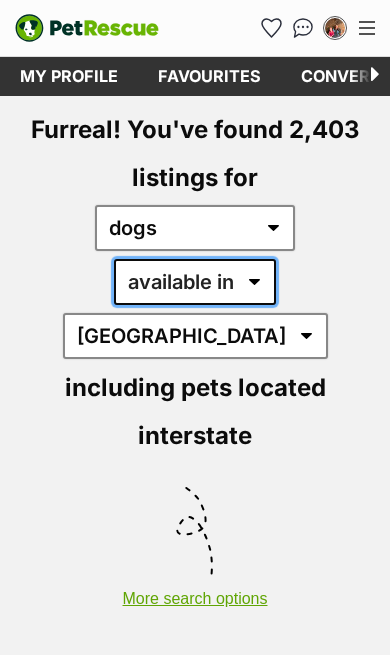 click on "available in
located in" at bounding box center [195, 282] 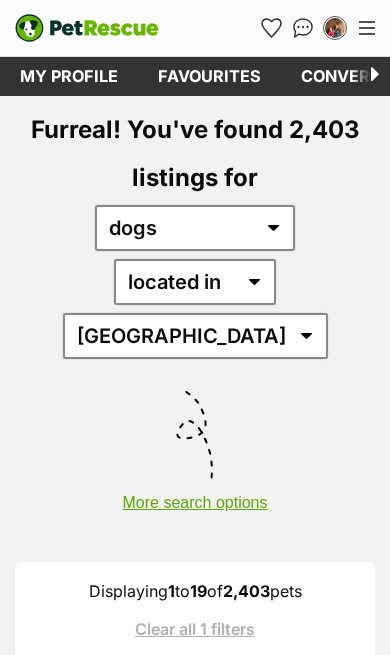 scroll, scrollTop: 0, scrollLeft: 0, axis: both 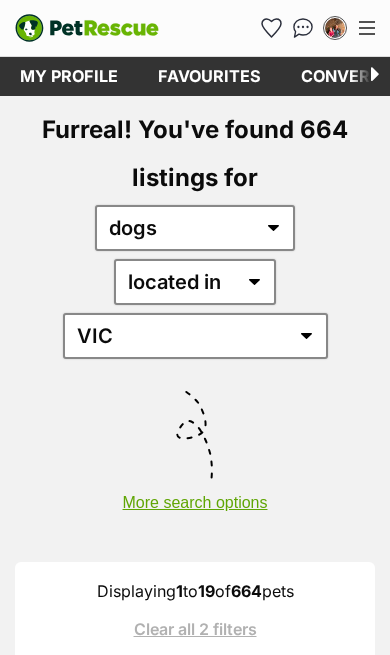 click on "More search options" at bounding box center (195, 493) 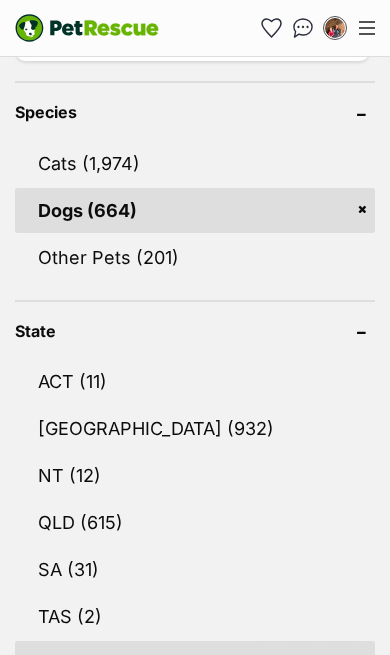 scroll, scrollTop: 942, scrollLeft: 0, axis: vertical 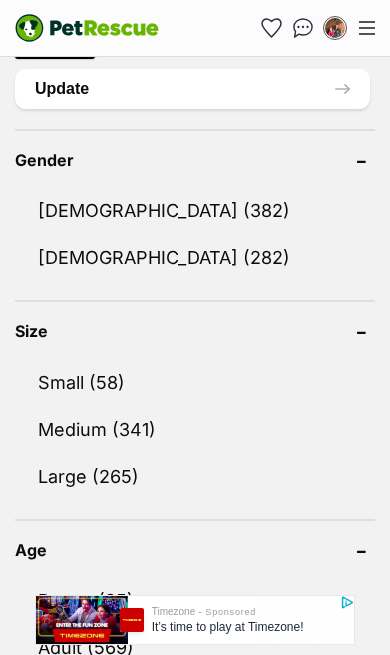 click on "Puppy (95)" at bounding box center (195, 600) 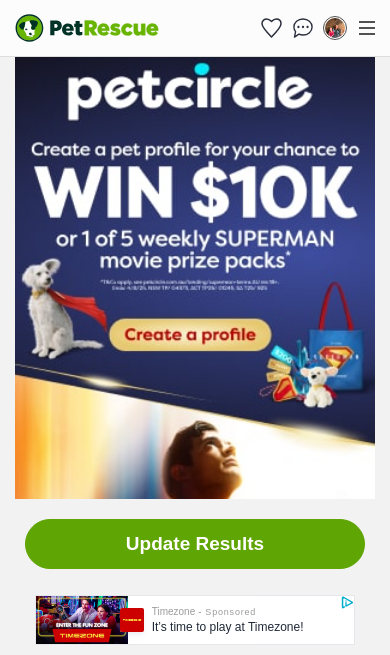 scroll, scrollTop: 3190, scrollLeft: 0, axis: vertical 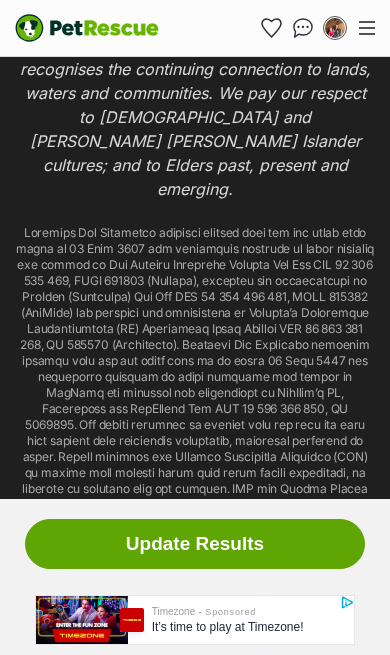 click on "Update Results" at bounding box center (195, 544) 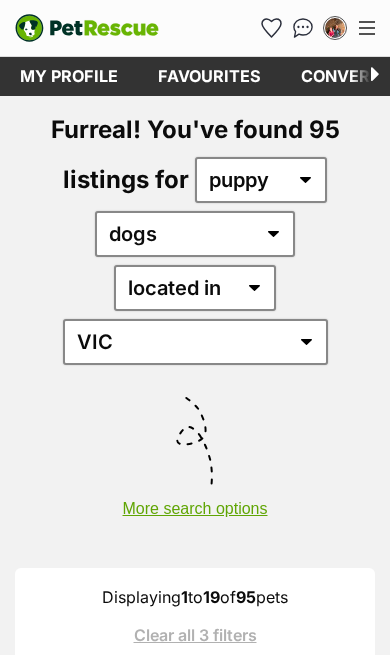 scroll, scrollTop: 0, scrollLeft: 0, axis: both 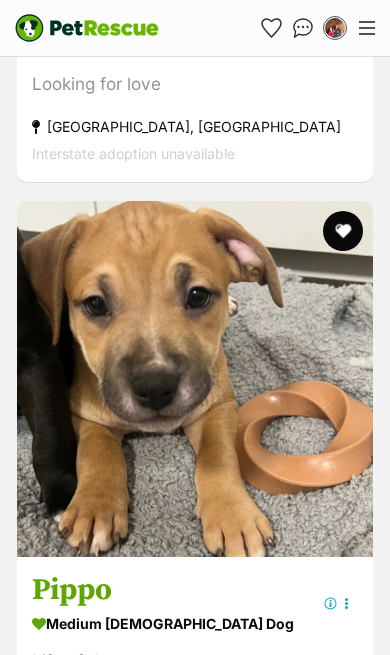 click at bounding box center [195, 379] 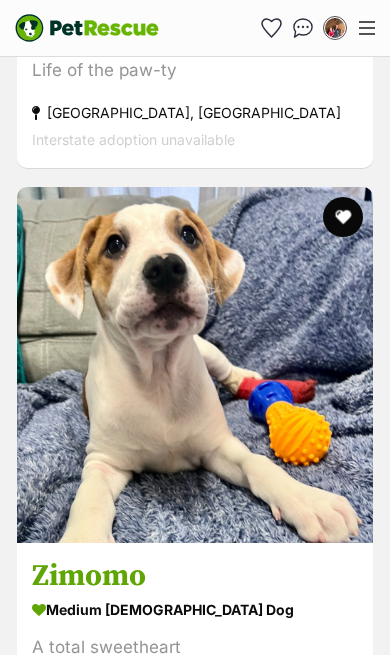 scroll, scrollTop: 0, scrollLeft: 0, axis: both 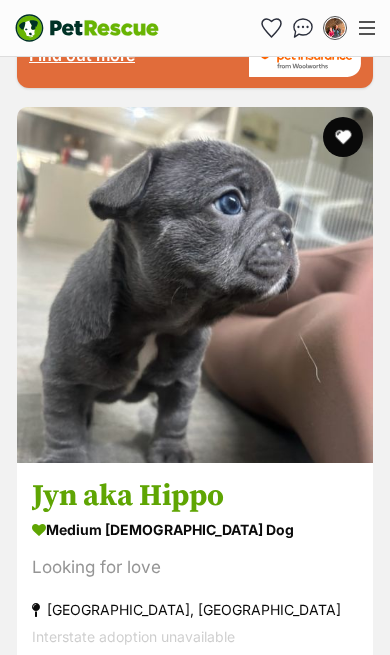click at bounding box center (195, 285) 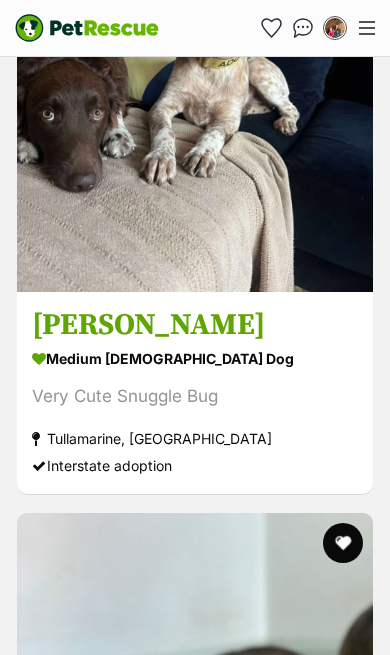 scroll, scrollTop: 0, scrollLeft: 0, axis: both 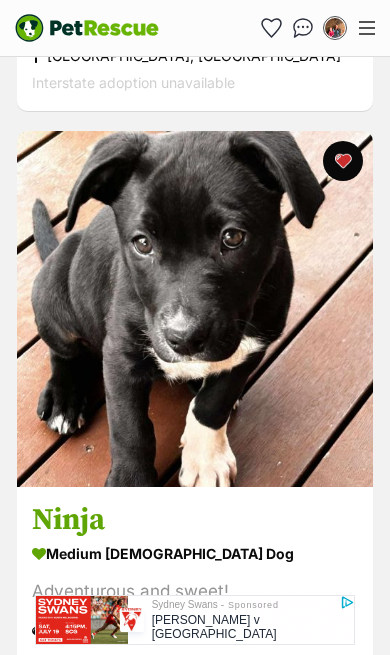 click at bounding box center [195, 309] 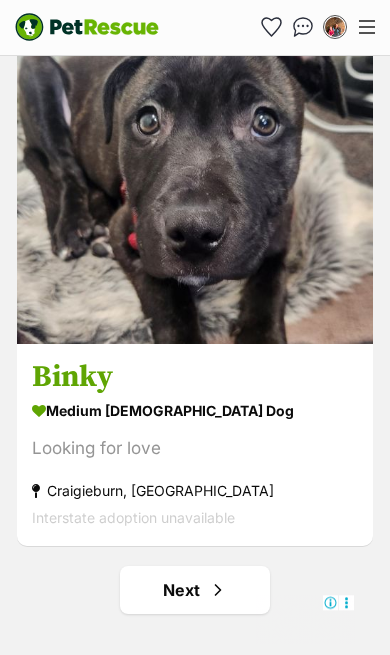 scroll, scrollTop: 12080, scrollLeft: 0, axis: vertical 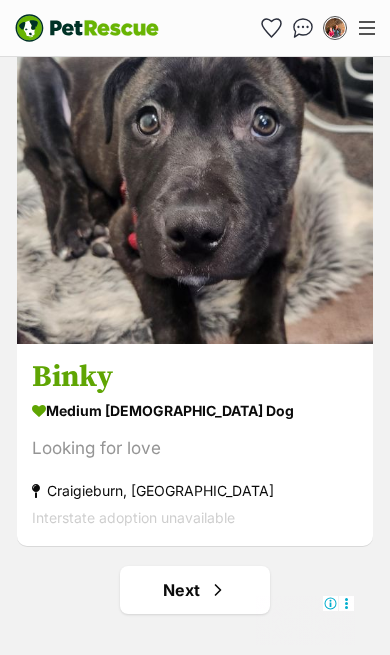 click on "Next" at bounding box center [195, 590] 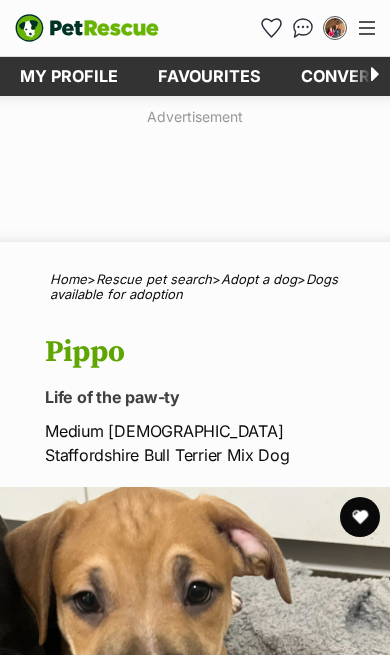 scroll, scrollTop: 0, scrollLeft: 0, axis: both 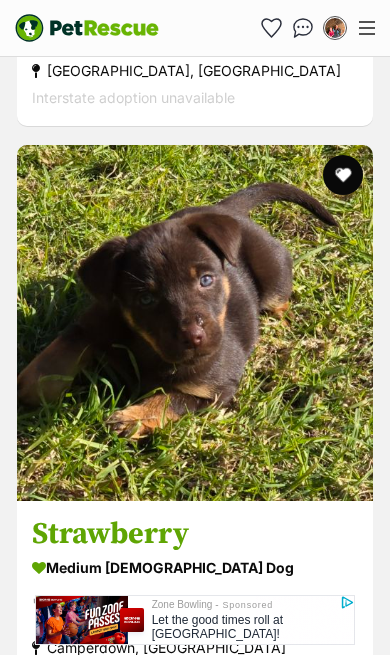 click at bounding box center [195, 323] 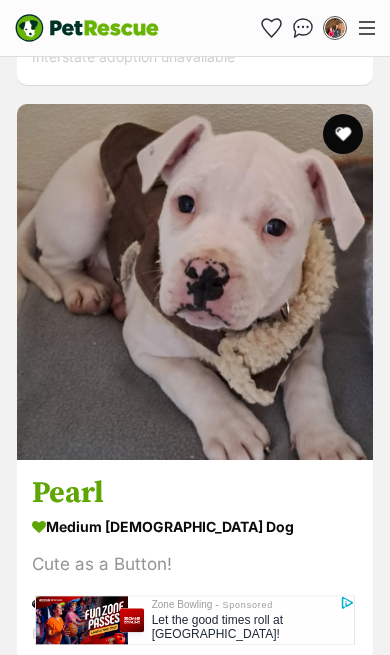 scroll, scrollTop: 0, scrollLeft: 0, axis: both 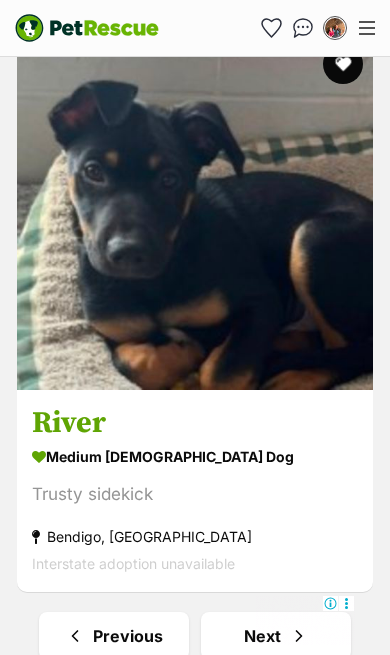 click on "Next" at bounding box center (276, 636) 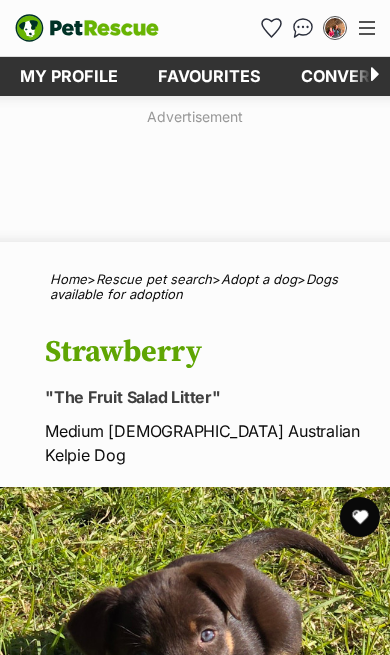 scroll, scrollTop: 31, scrollLeft: 0, axis: vertical 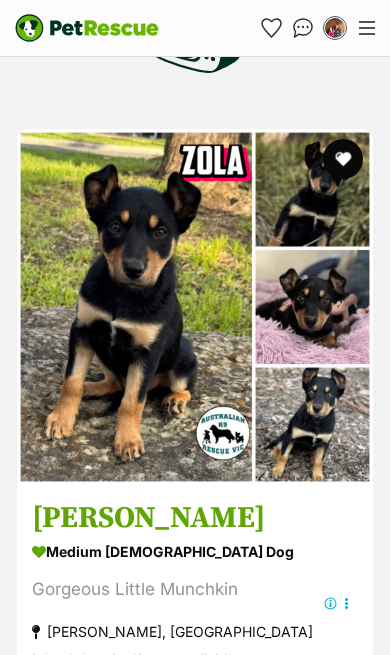 click at bounding box center [195, 307] 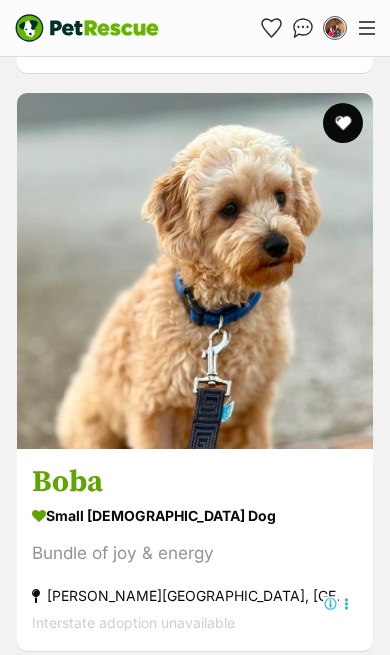 scroll, scrollTop: 3743, scrollLeft: 0, axis: vertical 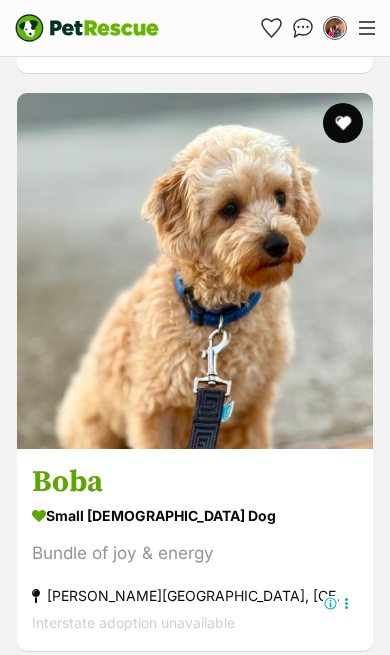 click at bounding box center [195, 271] 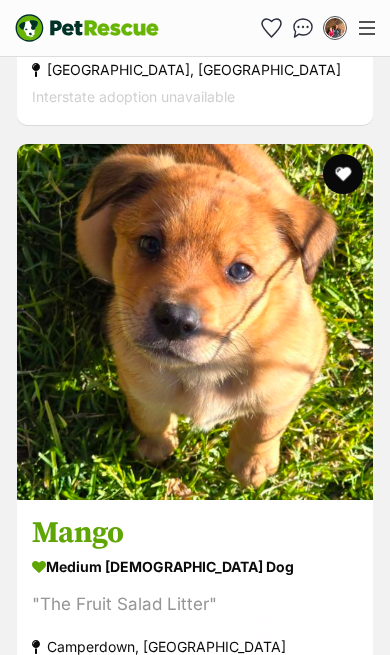 scroll, scrollTop: 7528, scrollLeft: 0, axis: vertical 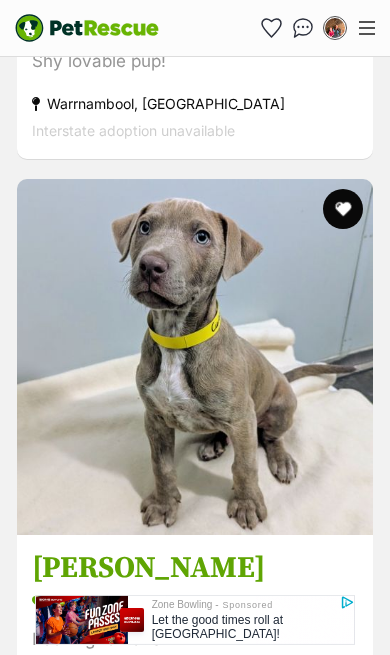 click at bounding box center [343, 209] 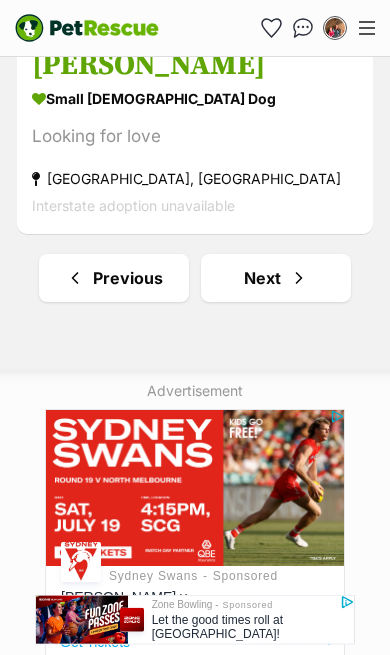 scroll, scrollTop: 12446, scrollLeft: 0, axis: vertical 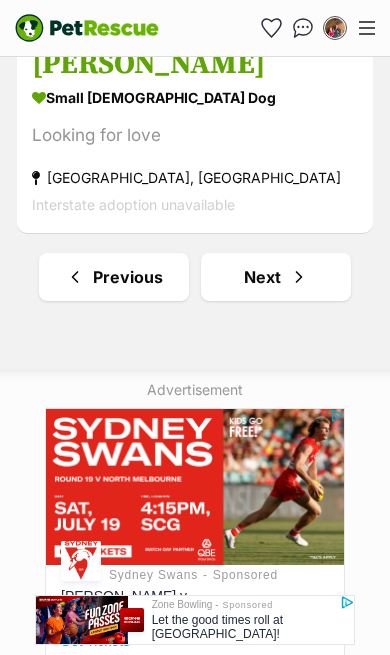 click on "Next" at bounding box center [276, 277] 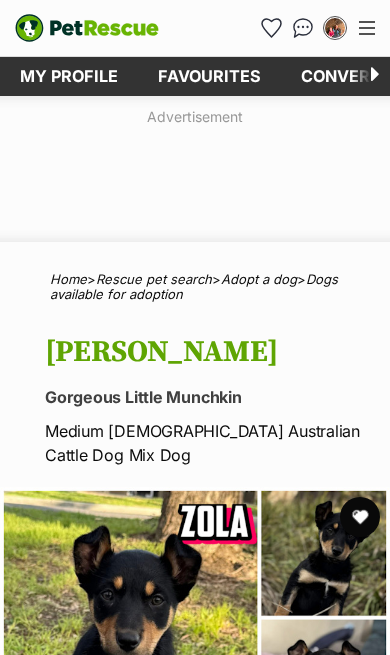 scroll, scrollTop: 0, scrollLeft: 0, axis: both 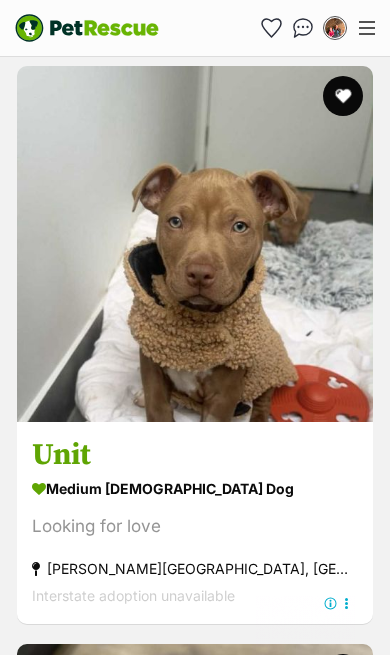 click at bounding box center (195, 244) 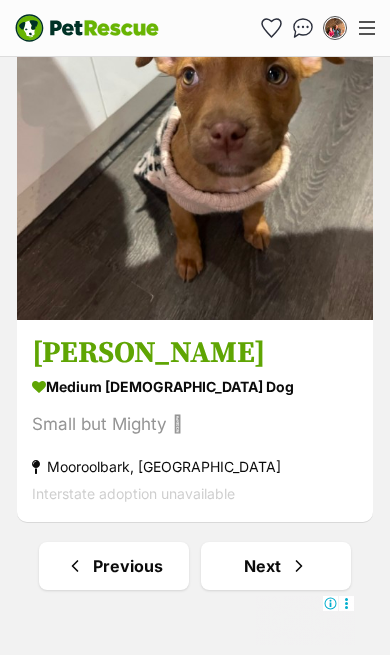 scroll, scrollTop: 12158, scrollLeft: 0, axis: vertical 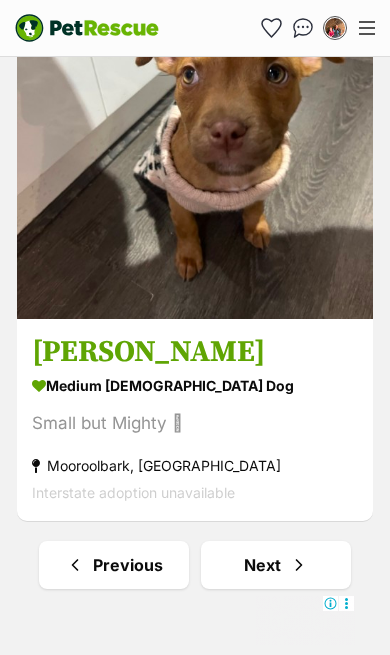 click on "Next" at bounding box center [276, 565] 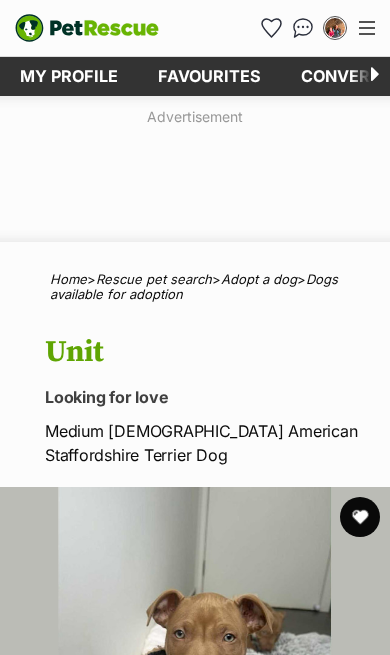 scroll, scrollTop: 0, scrollLeft: 0, axis: both 